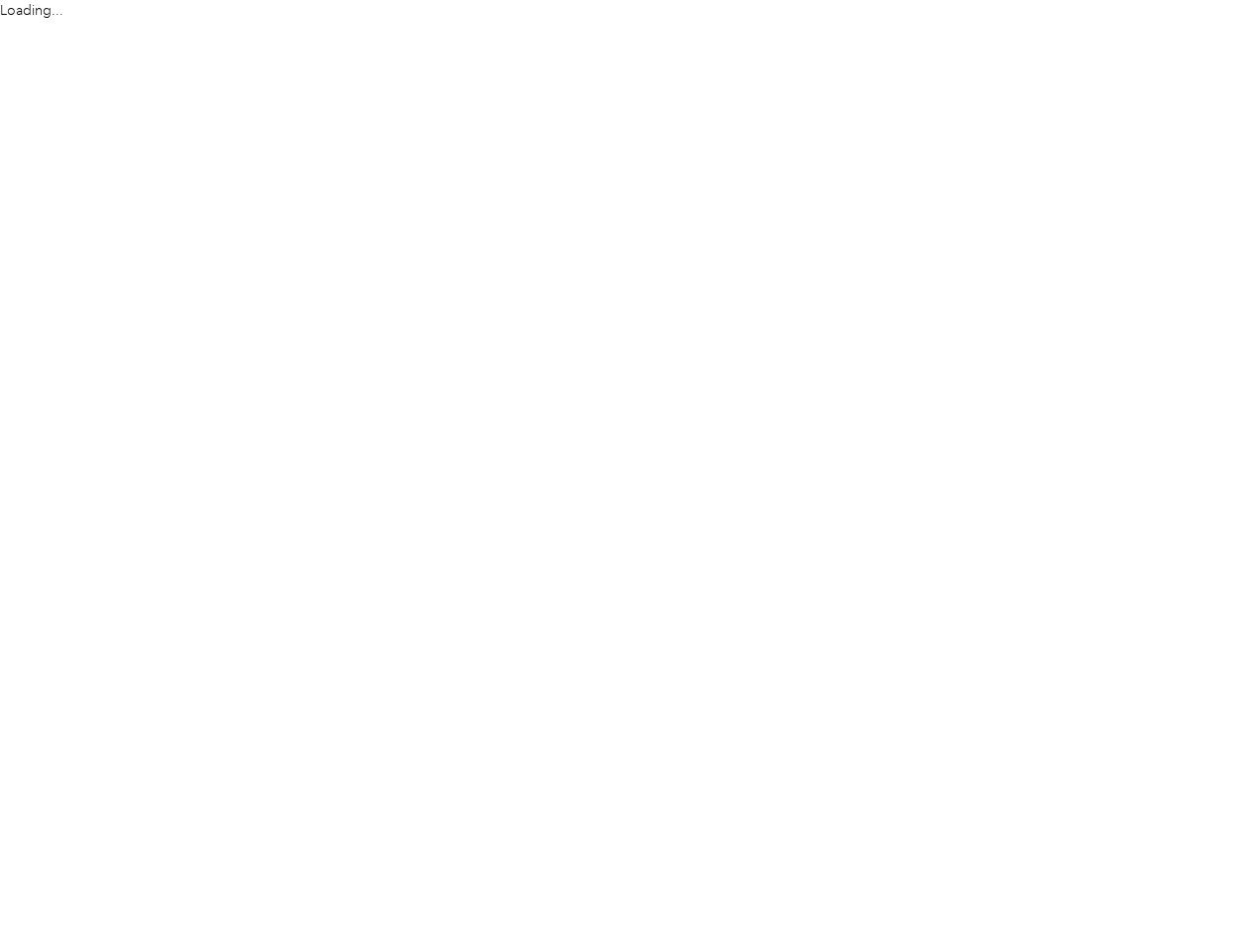 scroll, scrollTop: 0, scrollLeft: 0, axis: both 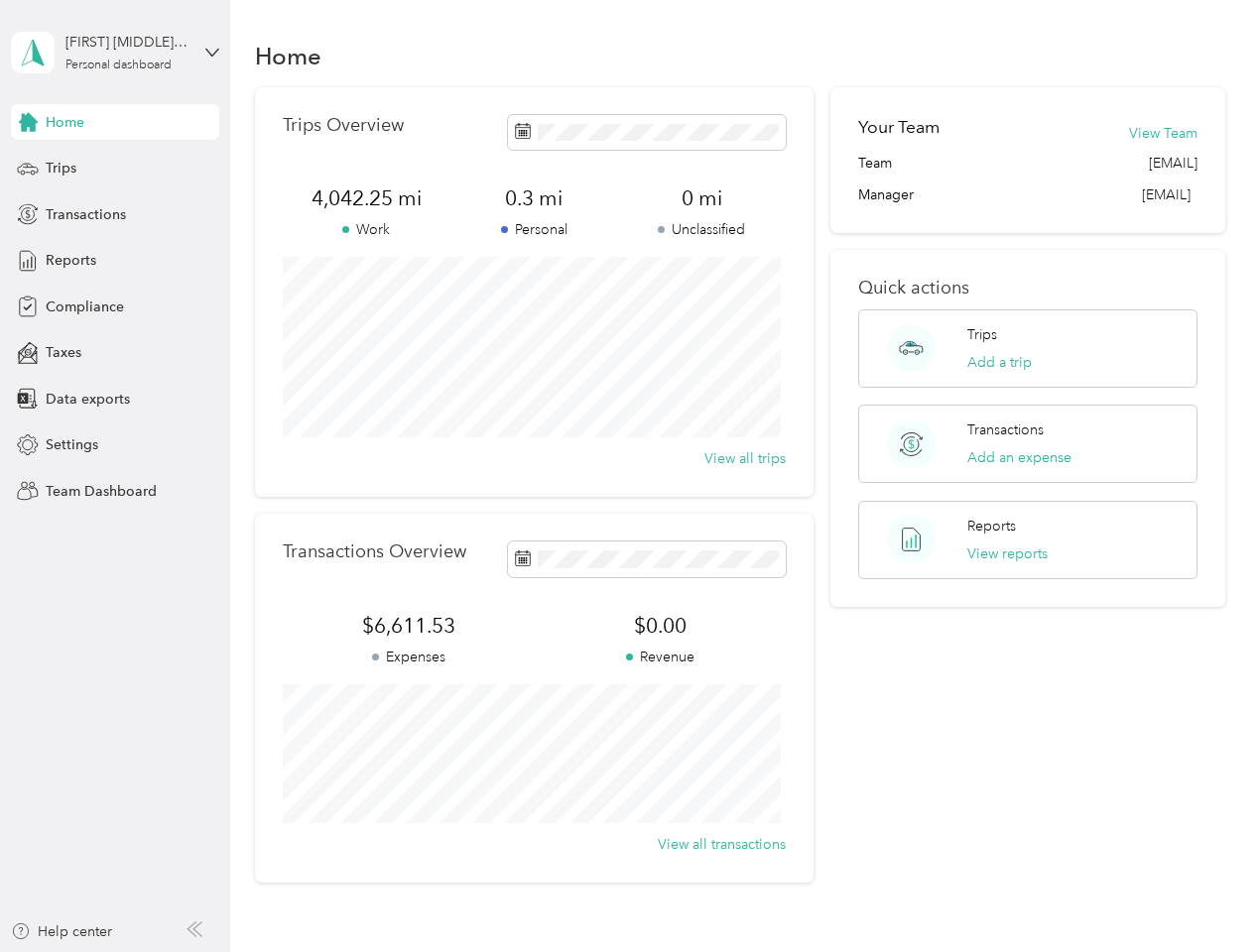 click on "Trips Overview 4,042.25   mi Work 0.3   mi Personal 0   mi Unclassified View all trips" at bounding box center [534, 292] 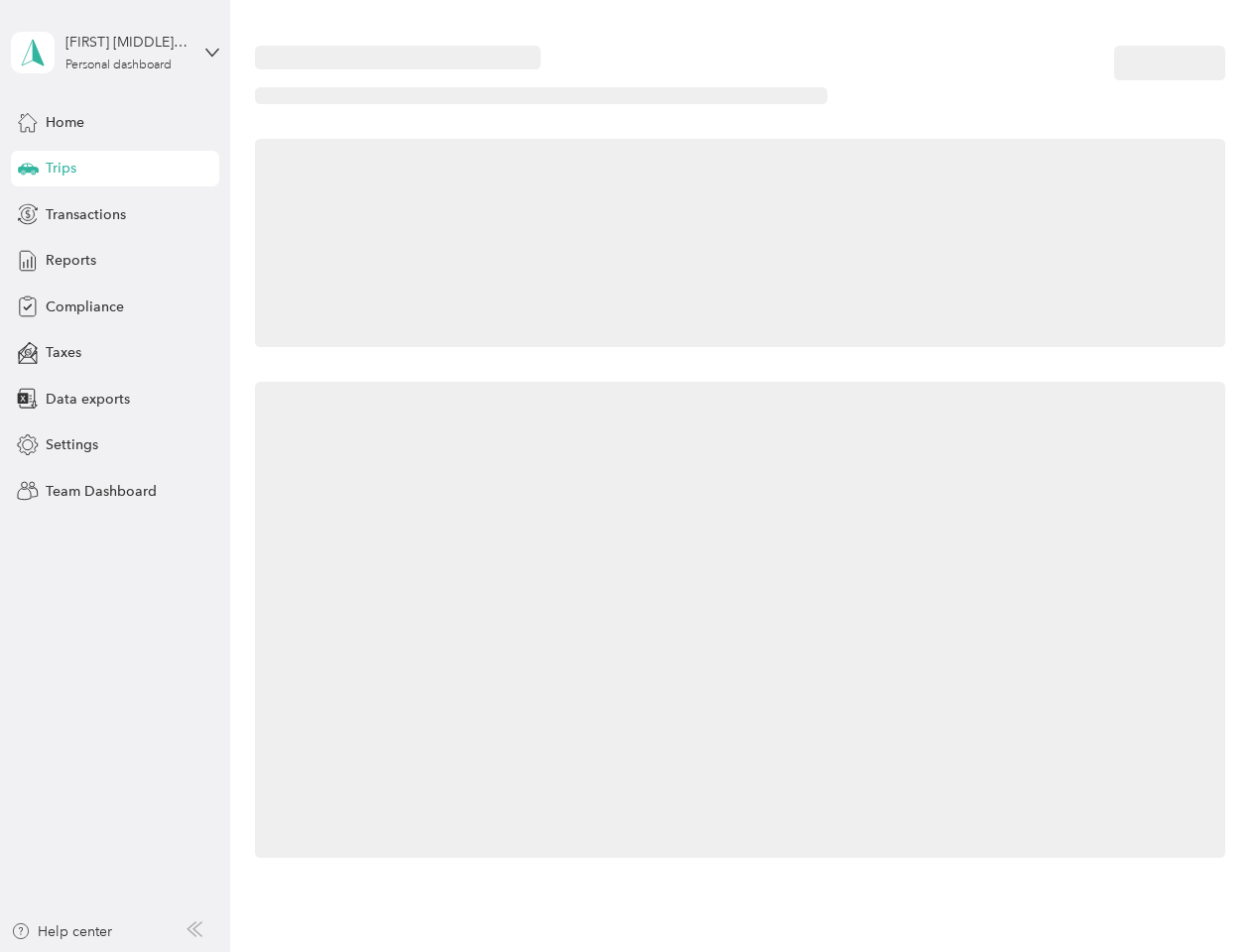 click 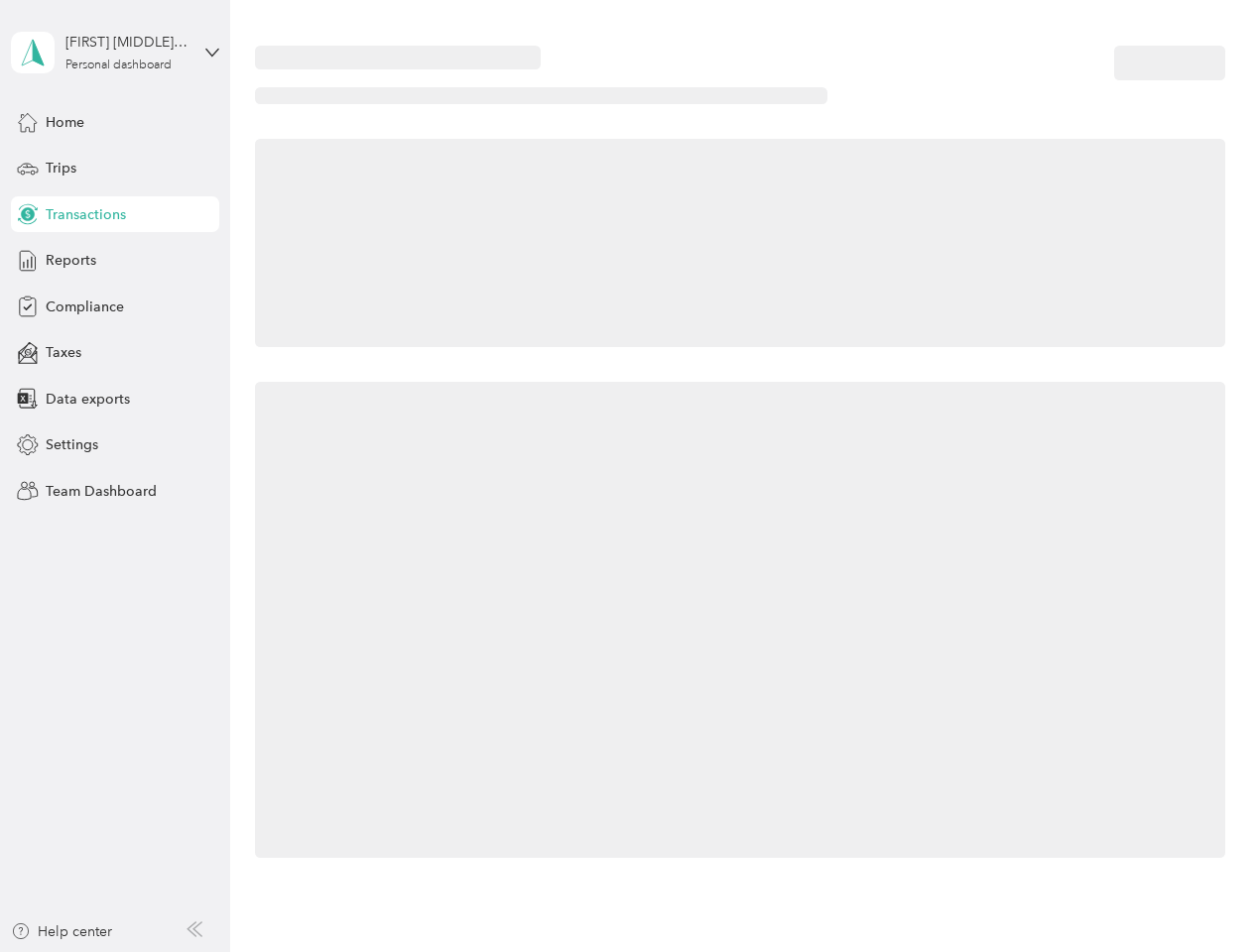 click 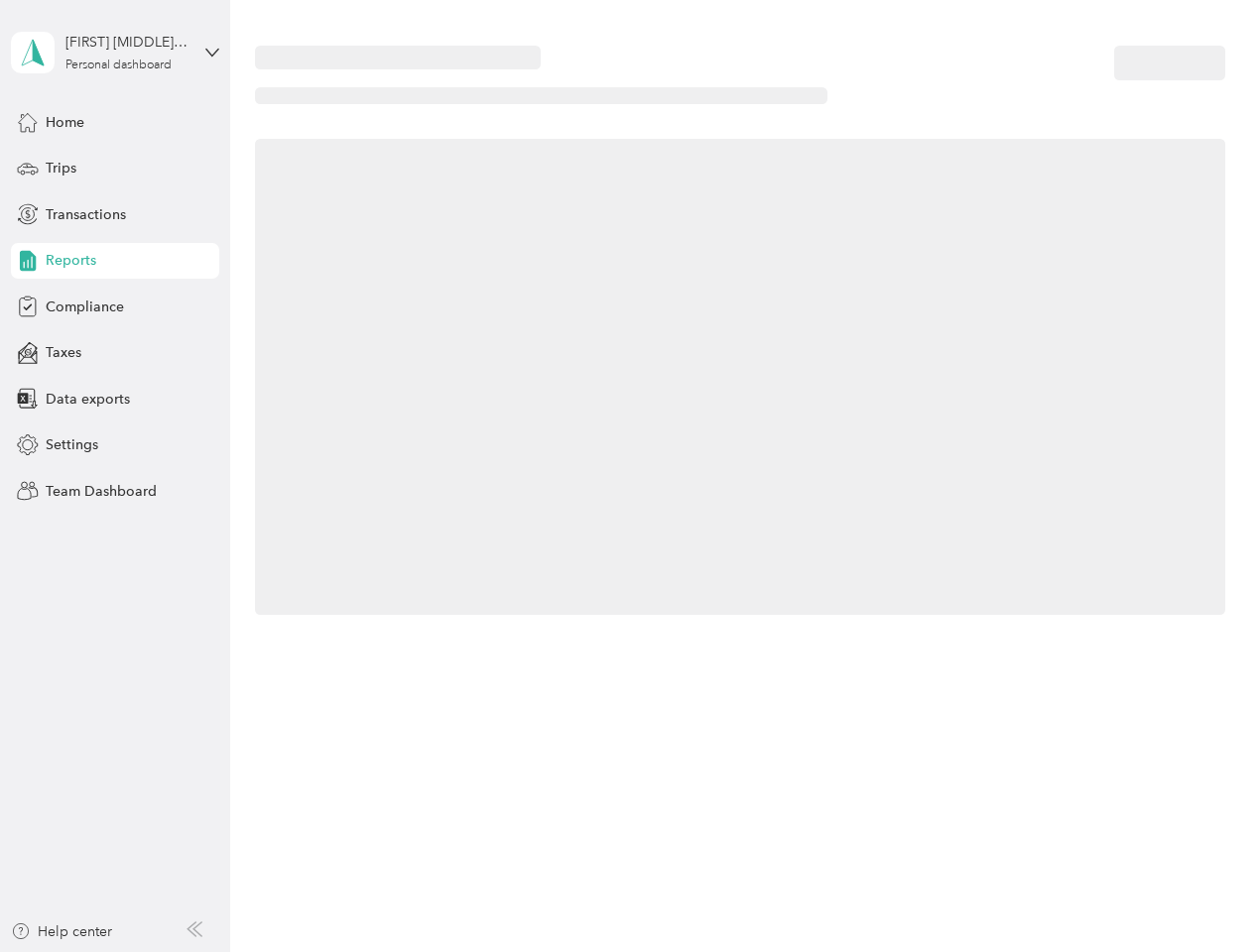 click 